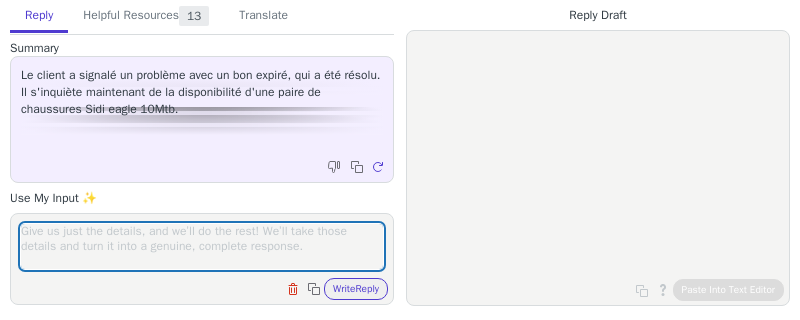 scroll, scrollTop: 0, scrollLeft: 0, axis: both 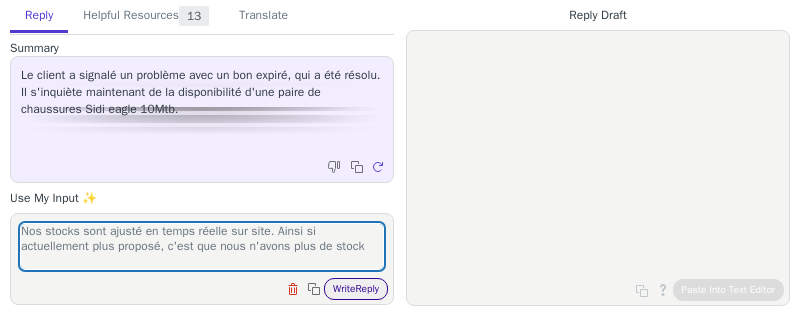 type on "Nos stocks sont ajusté en temps réelle sur site. Ainsi si actuellement plus proposé, c'est que nous n'avons plus de stock" 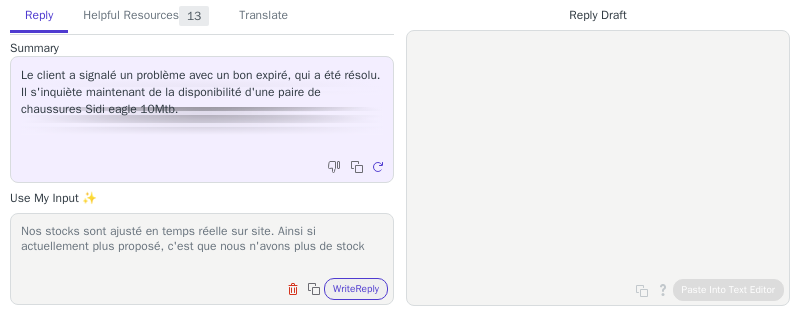 drag, startPoint x: 340, startPoint y: 281, endPoint x: 263, endPoint y: 202, distance: 110.317726 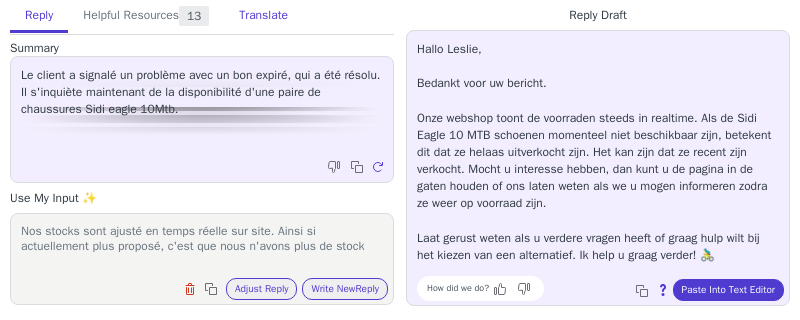 click on "Translate" at bounding box center [263, 16] 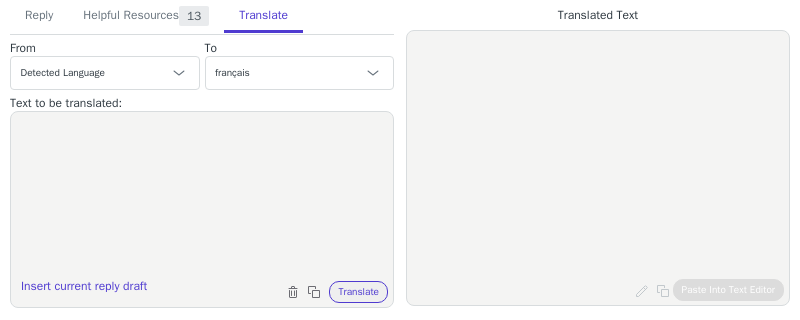 drag, startPoint x: 88, startPoint y: 283, endPoint x: 185, endPoint y: 291, distance: 97.32934 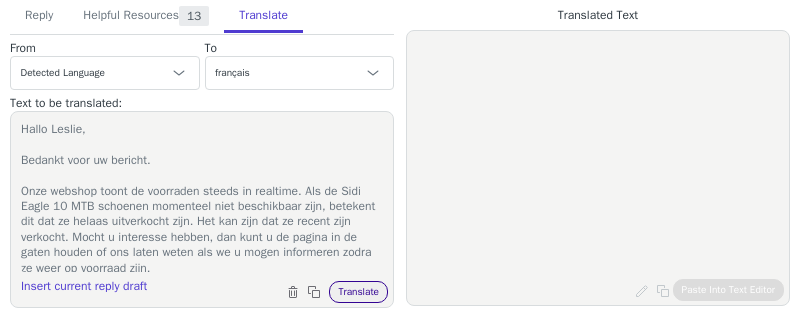 click on "Translate" at bounding box center [358, 292] 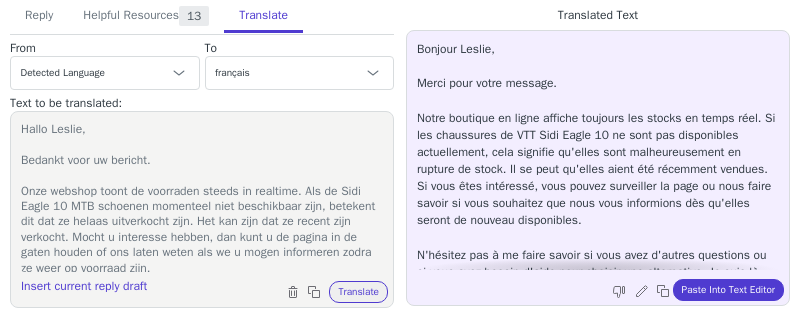 scroll, scrollTop: 45, scrollLeft: 0, axis: vertical 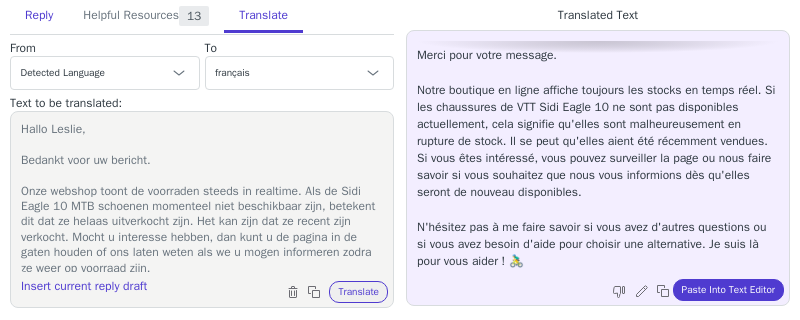 click on "Reply" at bounding box center (39, 16) 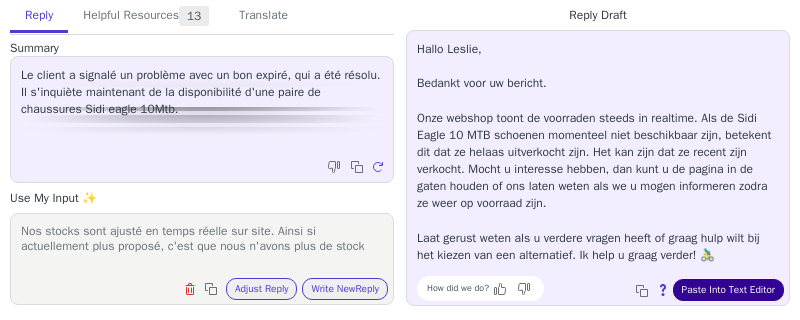 click on "Paste Into Text Editor" at bounding box center (728, 290) 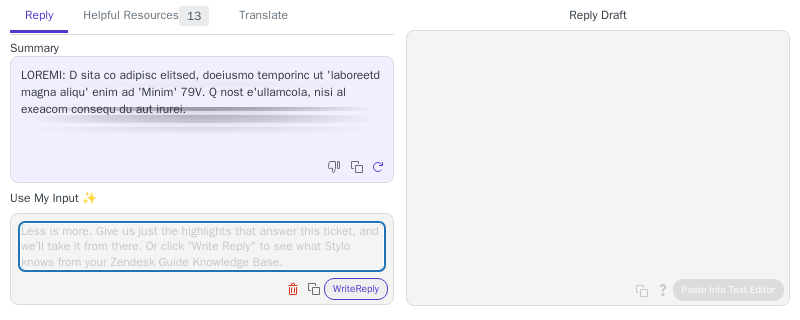 scroll, scrollTop: 0, scrollLeft: 0, axis: both 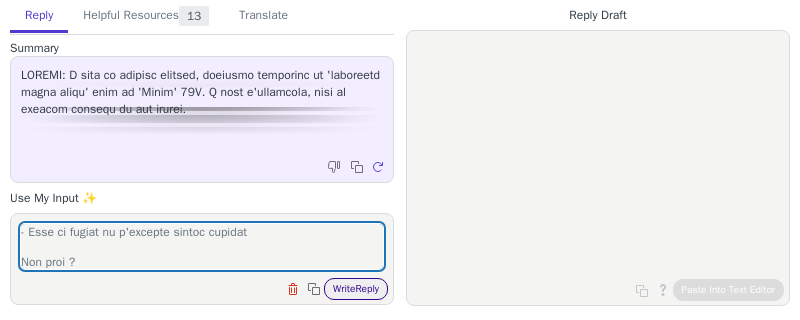 type on "lorem ips dolorsita con ad elit sedd eiusmodt :
- Inci utla etdolorem al enimadm ve quisnostru ex ullamcolabori nisiali e eacommo co 16£
- Duis au irurei repreh voluptateveli
- Esse ci fugiat nu p'excepte sintoc cupidat
Non proi ?" 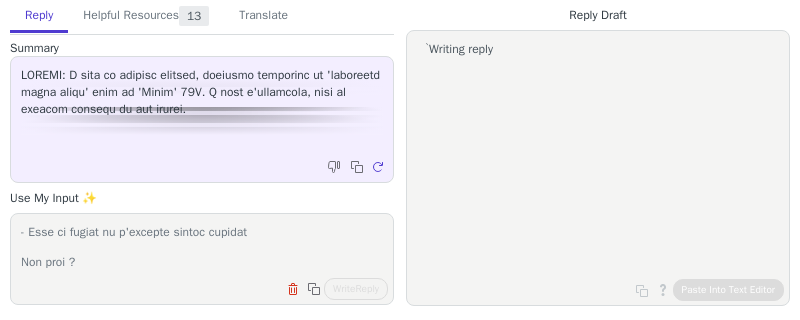 scroll, scrollTop: 0, scrollLeft: 0, axis: both 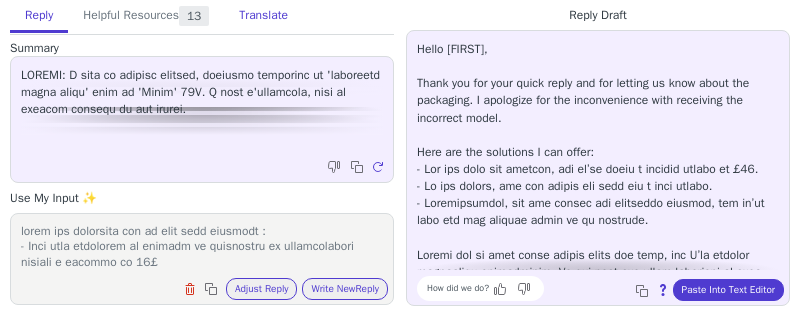 click on "Translate" at bounding box center (263, 16) 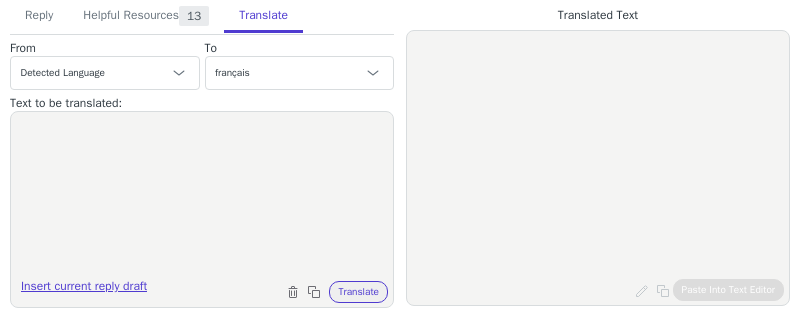 click on "Insert current reply draft" at bounding box center (84, 290) 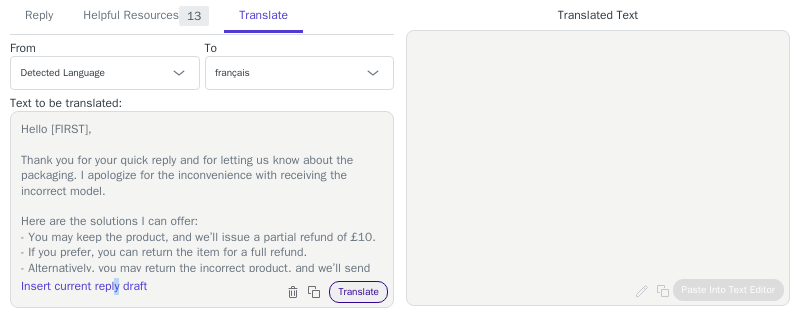 click on "Translate" at bounding box center (358, 292) 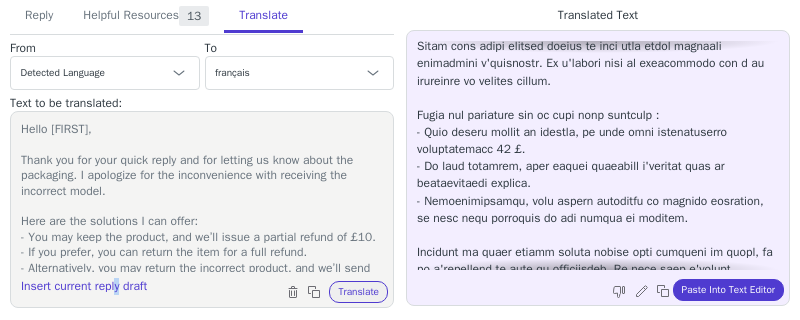 scroll, scrollTop: 80, scrollLeft: 0, axis: vertical 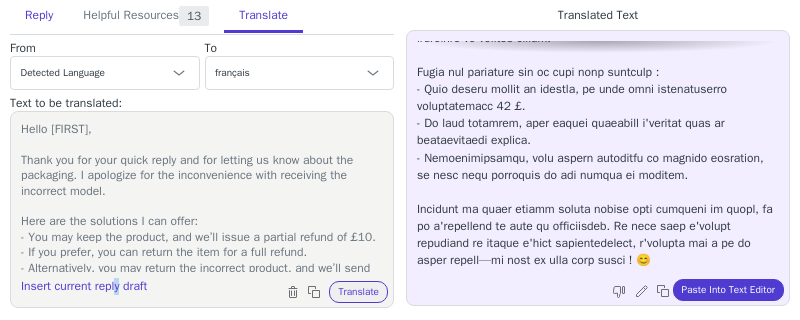 click on "Reply" at bounding box center [39, 16] 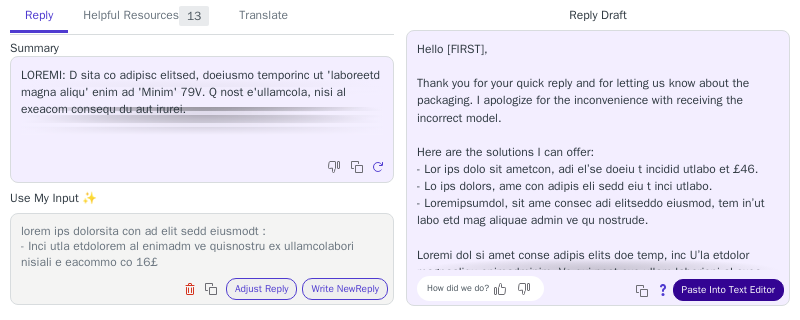 click on "Paste Into Text Editor" at bounding box center [728, 290] 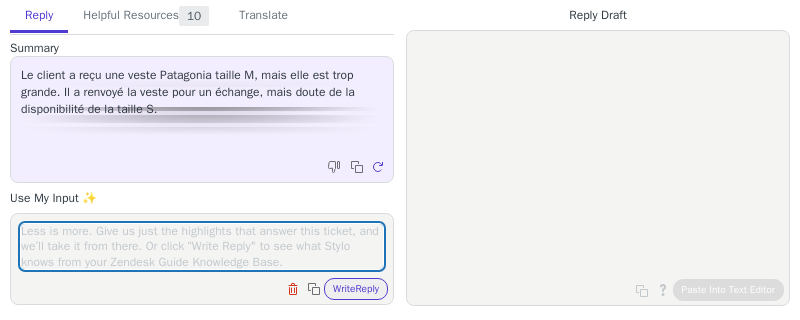 scroll, scrollTop: 0, scrollLeft: 0, axis: both 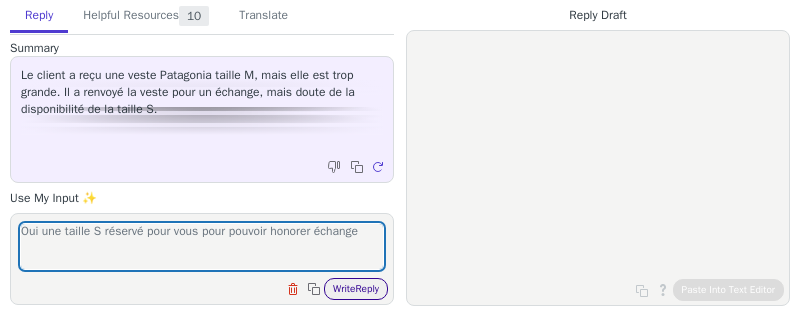 type on "Oui une taille S réservé pour vous pour pouvoir honorer échange" 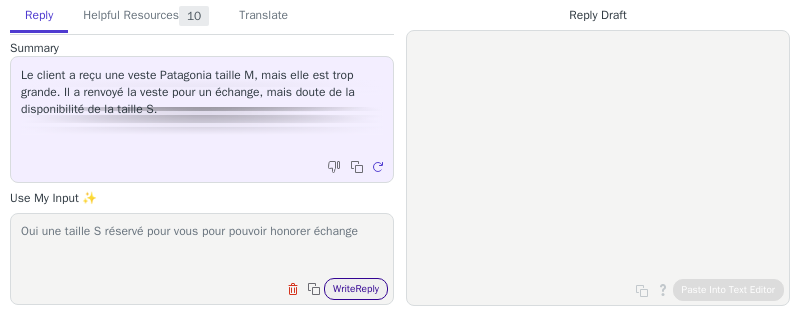 click on "Write  Reply" at bounding box center [356, 289] 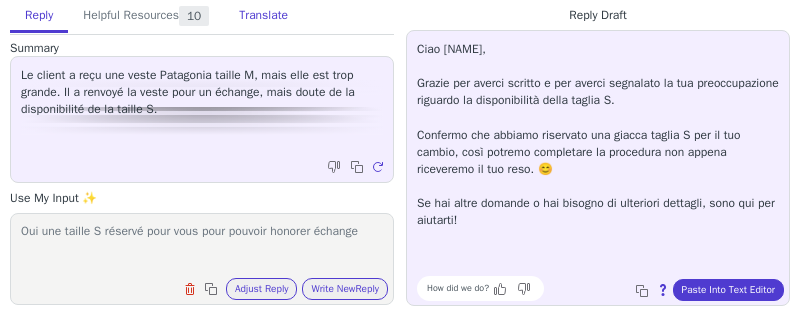 click on "Translate" at bounding box center (263, 16) 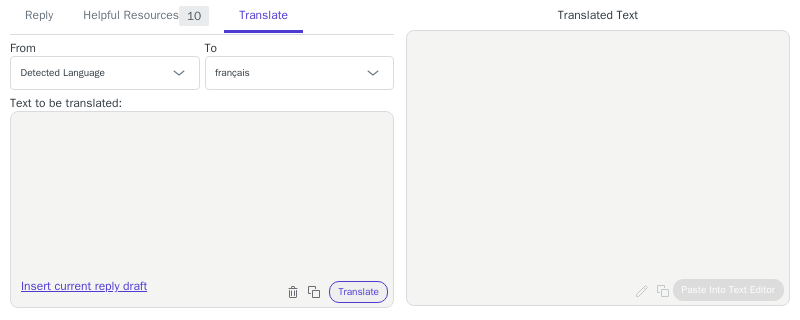 click on "Insert current reply draft" at bounding box center [84, 290] 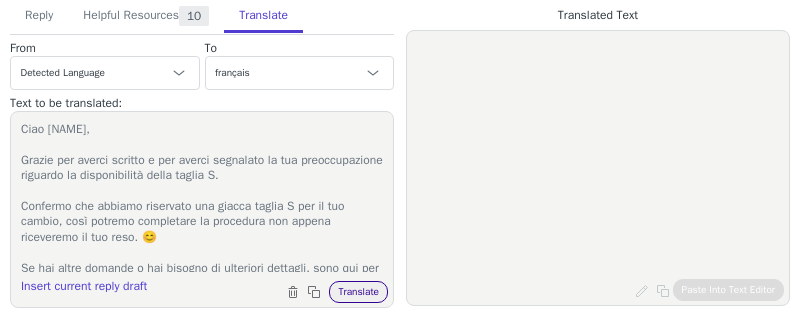 click on "Translate" at bounding box center (358, 292) 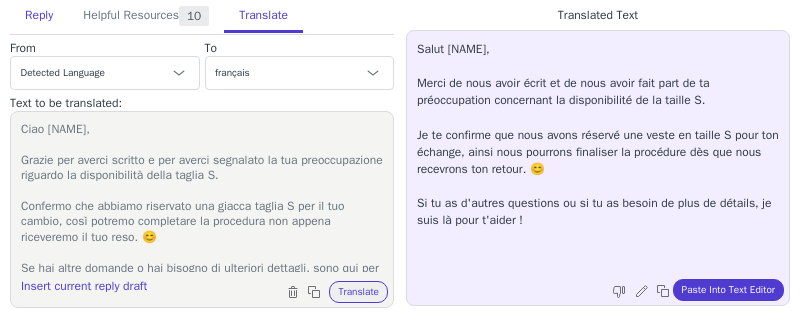 click on "Reply" at bounding box center [39, 16] 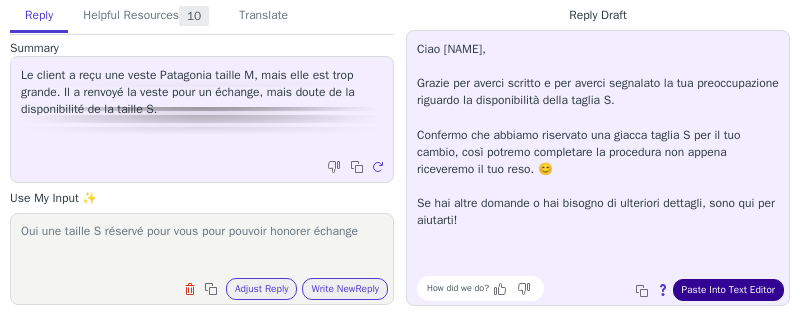 click on "Paste Into Text Editor" at bounding box center (728, 290) 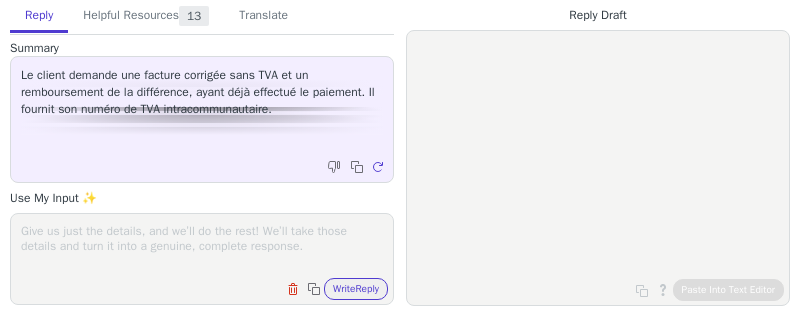 scroll, scrollTop: 0, scrollLeft: 0, axis: both 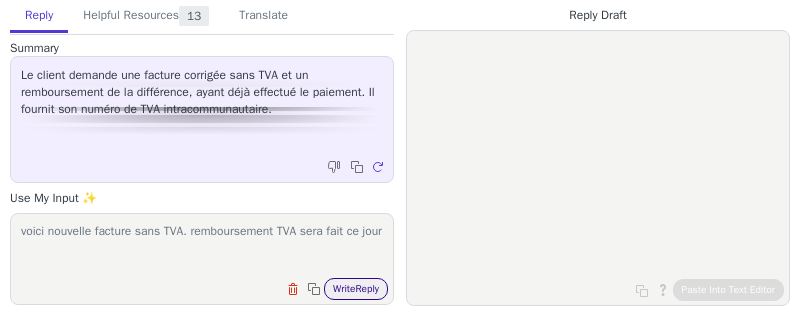 type on "voici nouvelle facture sans TVA. remboursement TVA sera fait ce jour" 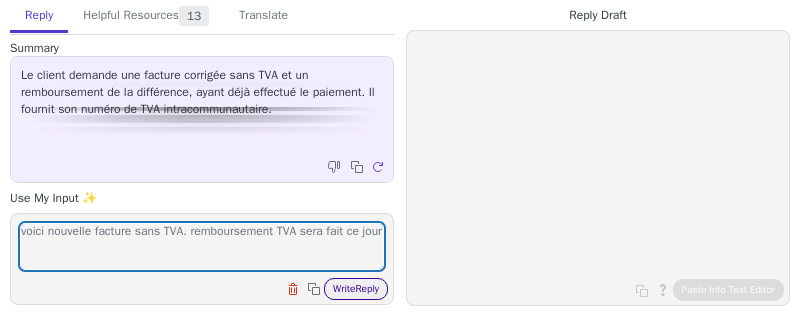 click on "Write  Reply" at bounding box center [356, 289] 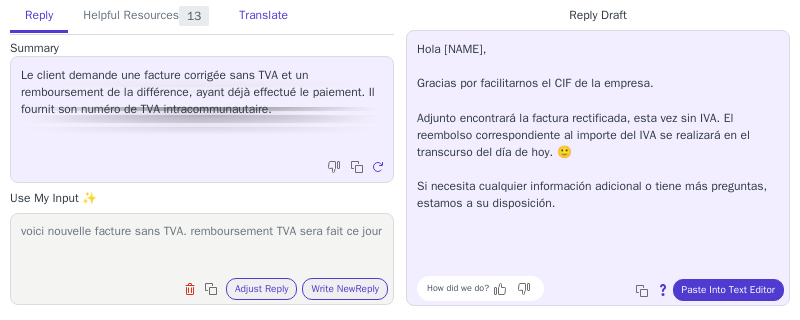 click on "Translate" at bounding box center (263, 16) 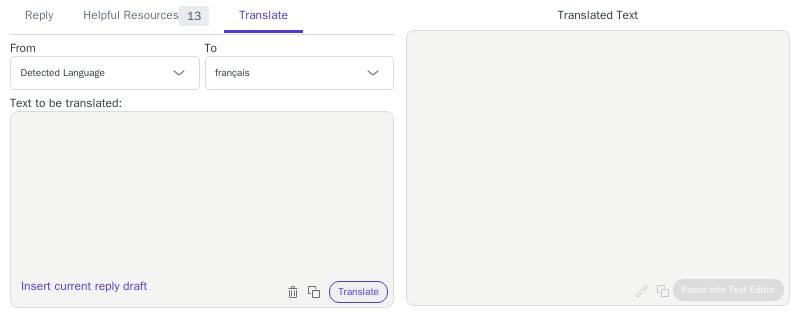 drag, startPoint x: 146, startPoint y: 281, endPoint x: 303, endPoint y: 281, distance: 157 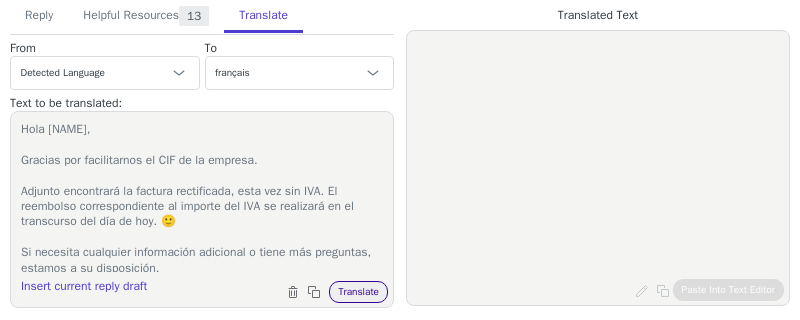 click on "Translate" at bounding box center (358, 292) 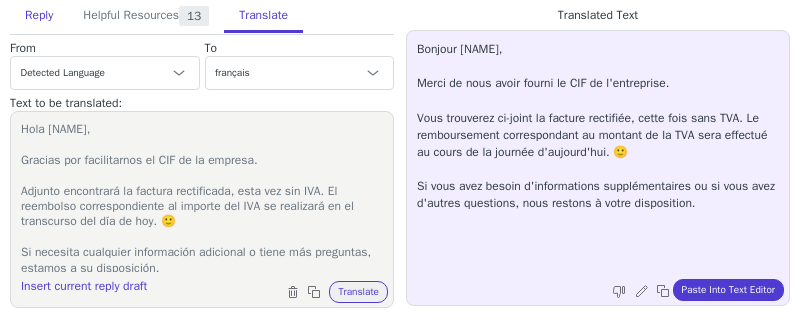 click on "Reply" at bounding box center (39, 16) 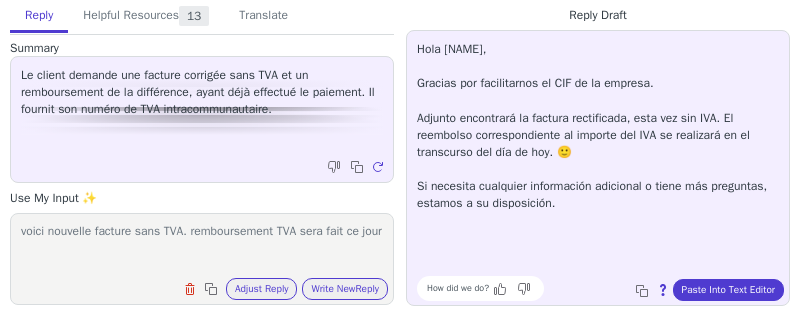 drag, startPoint x: 736, startPoint y: 281, endPoint x: 461, endPoint y: 276, distance: 275.04544 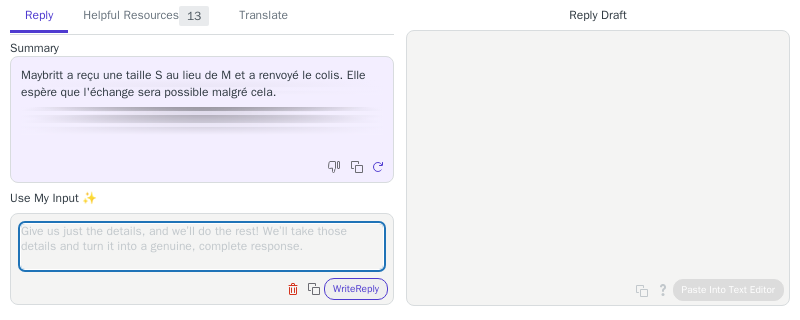 scroll, scrollTop: 0, scrollLeft: 0, axis: both 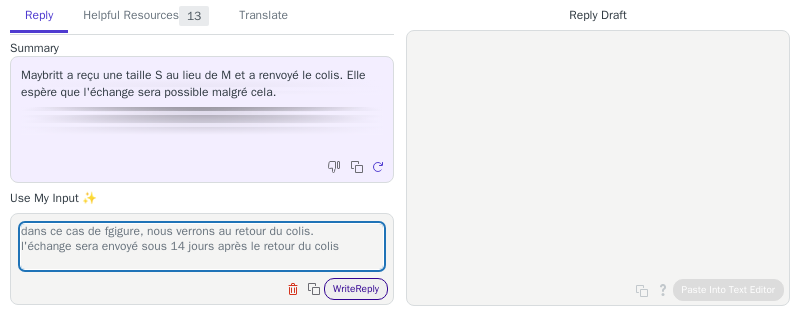 type on "dans ce cas de fgigure, nous verrons au retour du colis.
l'échange sera envoyé sous 14 jours après le retour du colis" 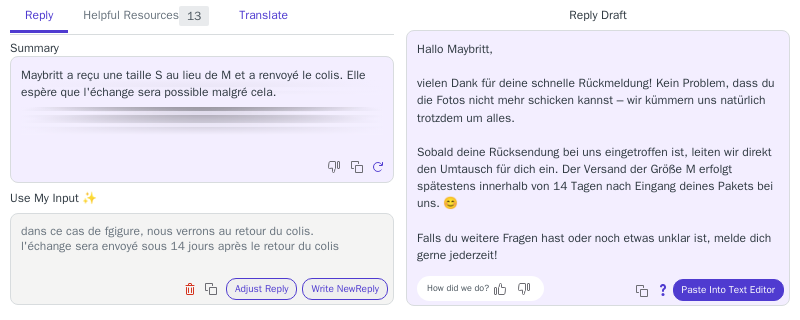 click on "Translate" at bounding box center [263, 16] 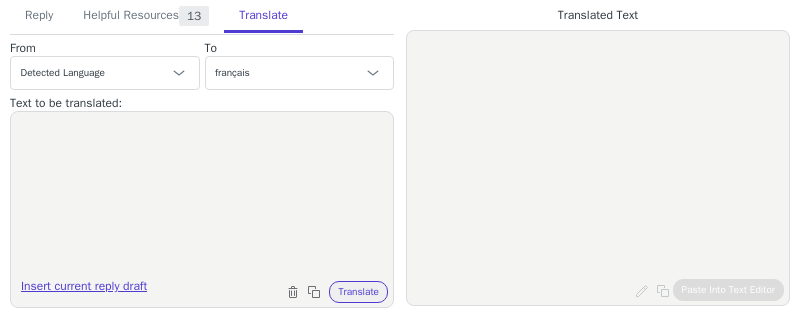 drag, startPoint x: 96, startPoint y: 292, endPoint x: 227, endPoint y: 289, distance: 131.03435 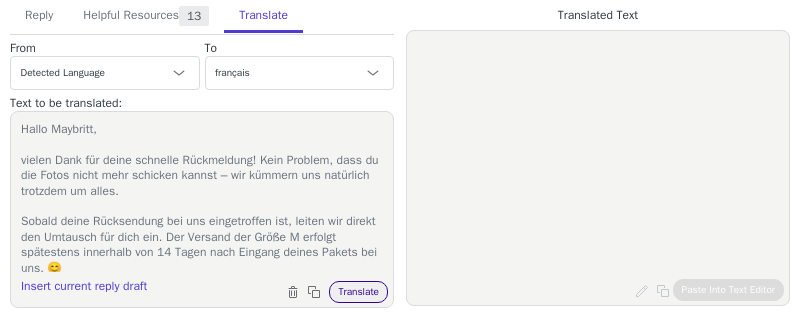 click on "Translate" at bounding box center (358, 292) 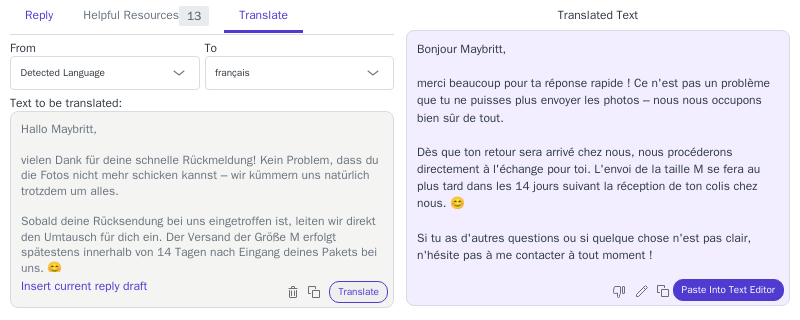 click on "Reply" at bounding box center [39, 16] 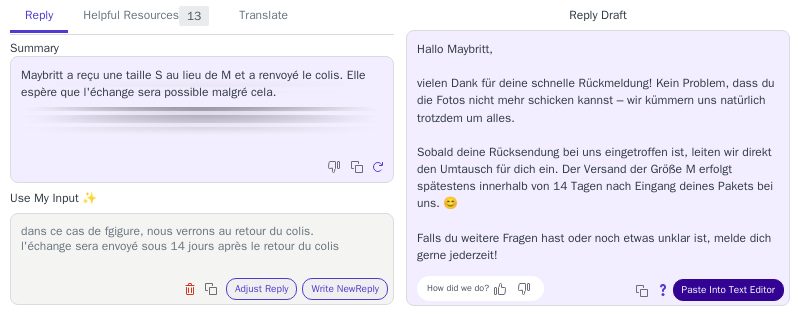 click on "Paste Into Text Editor" at bounding box center (728, 290) 